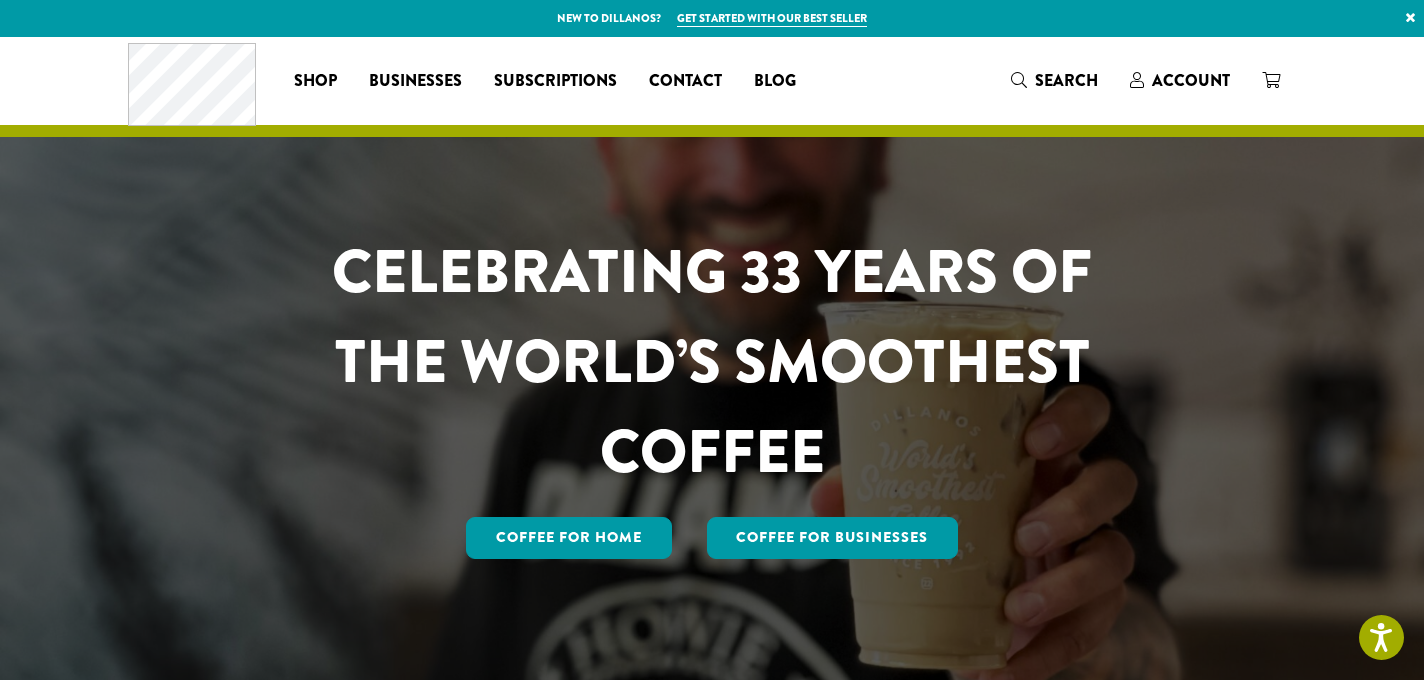 scroll, scrollTop: 0, scrollLeft: 0, axis: both 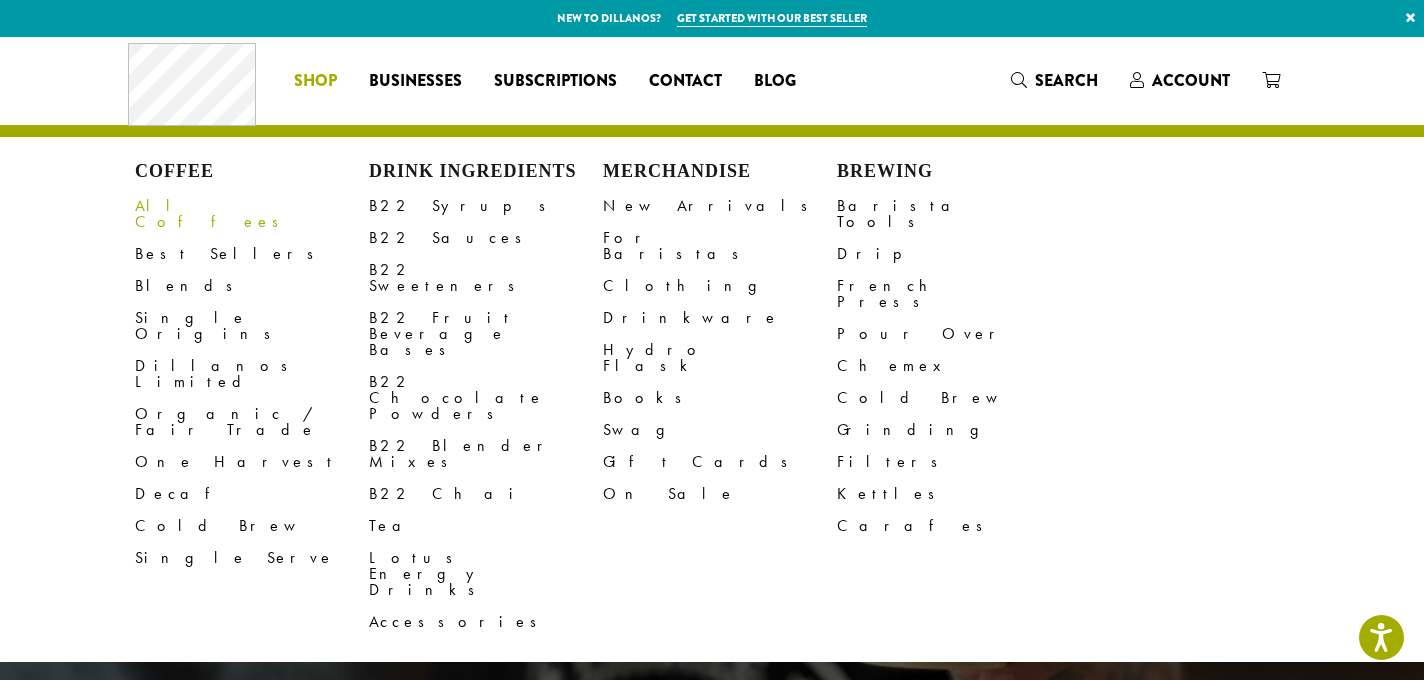 click on "All Coffees" at bounding box center (252, 214) 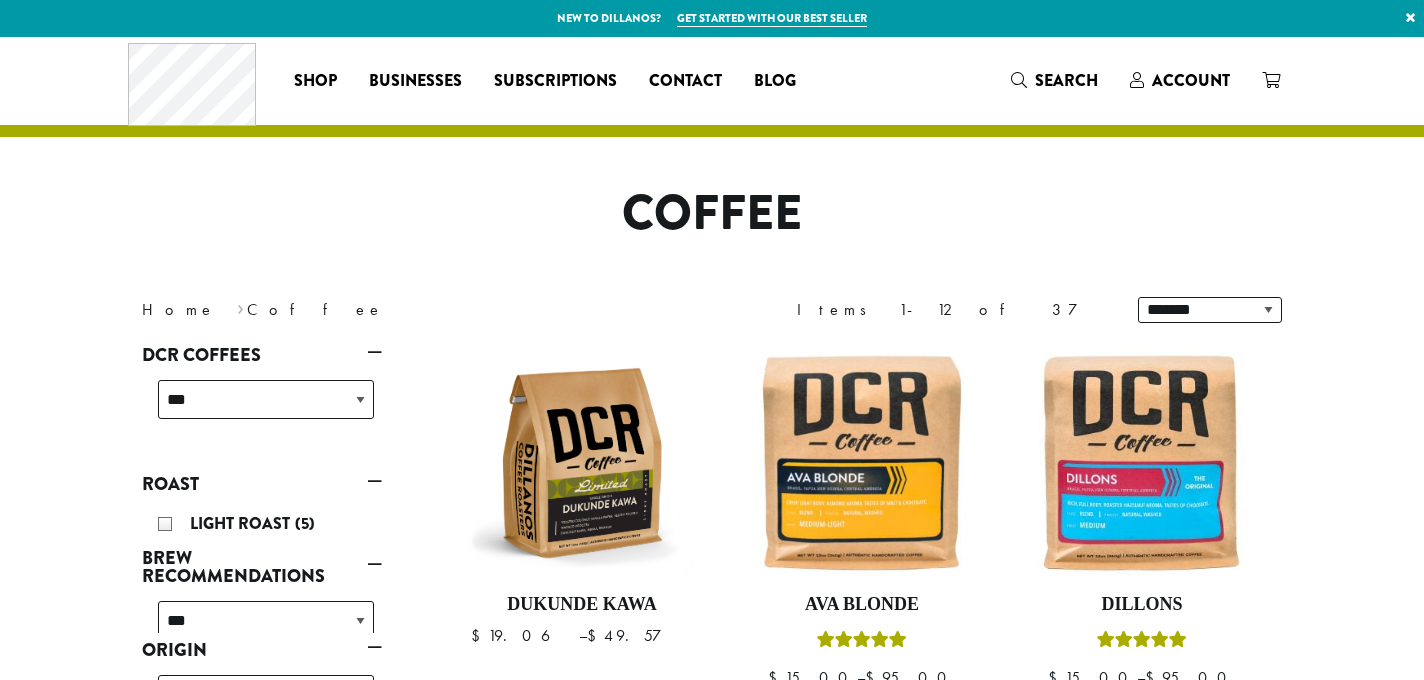 scroll, scrollTop: 0, scrollLeft: 0, axis: both 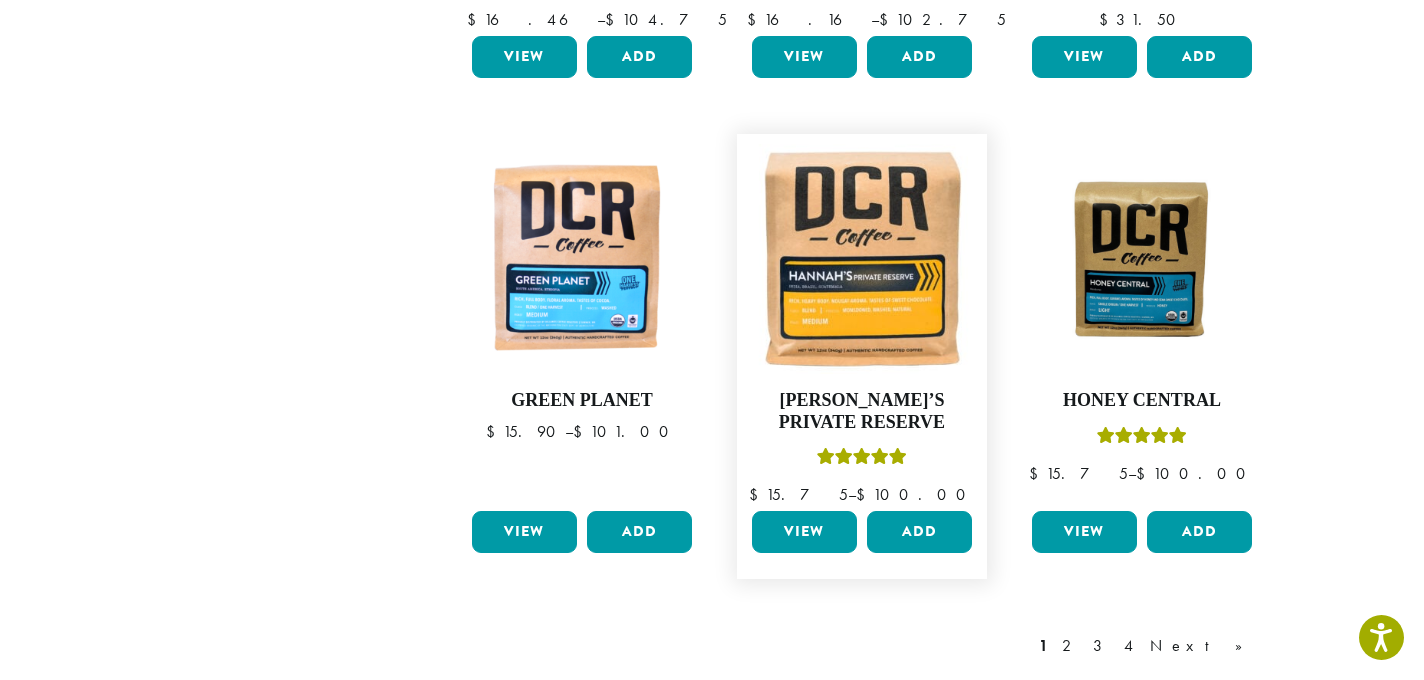click on "View" at bounding box center [804, 532] 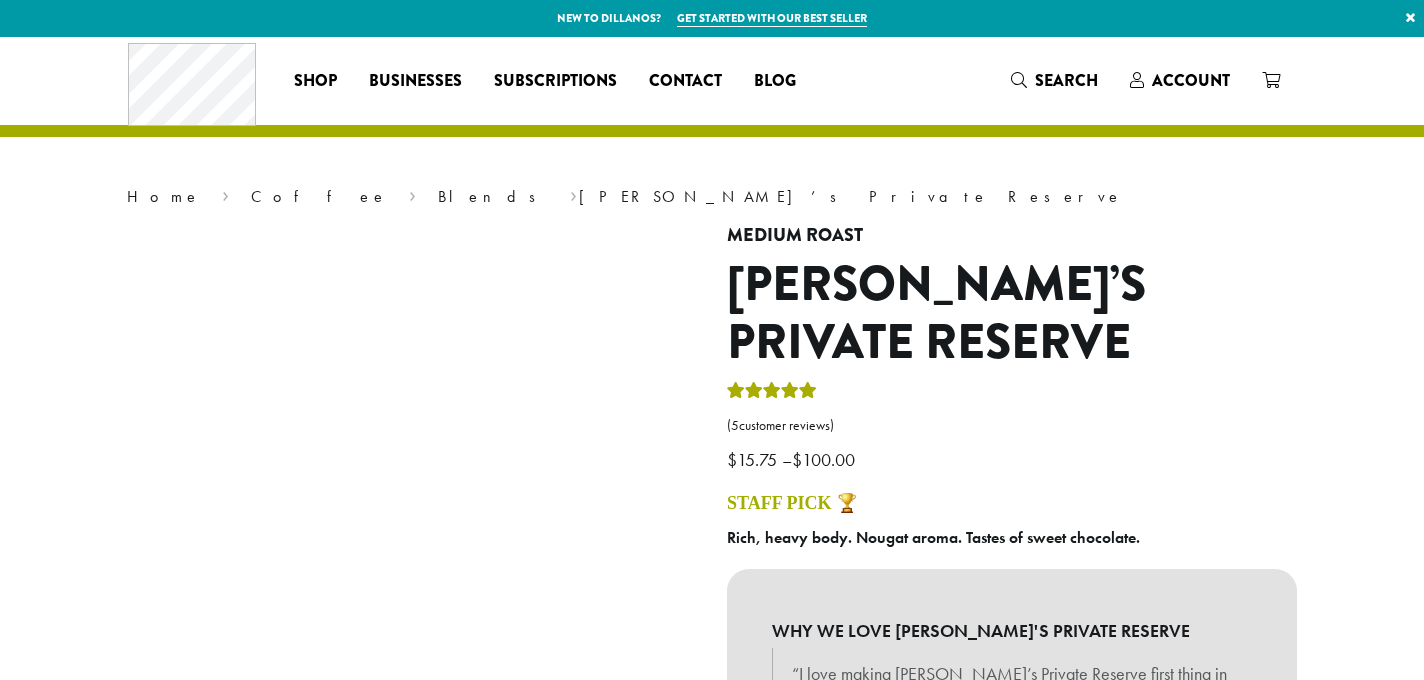 scroll, scrollTop: 0, scrollLeft: 0, axis: both 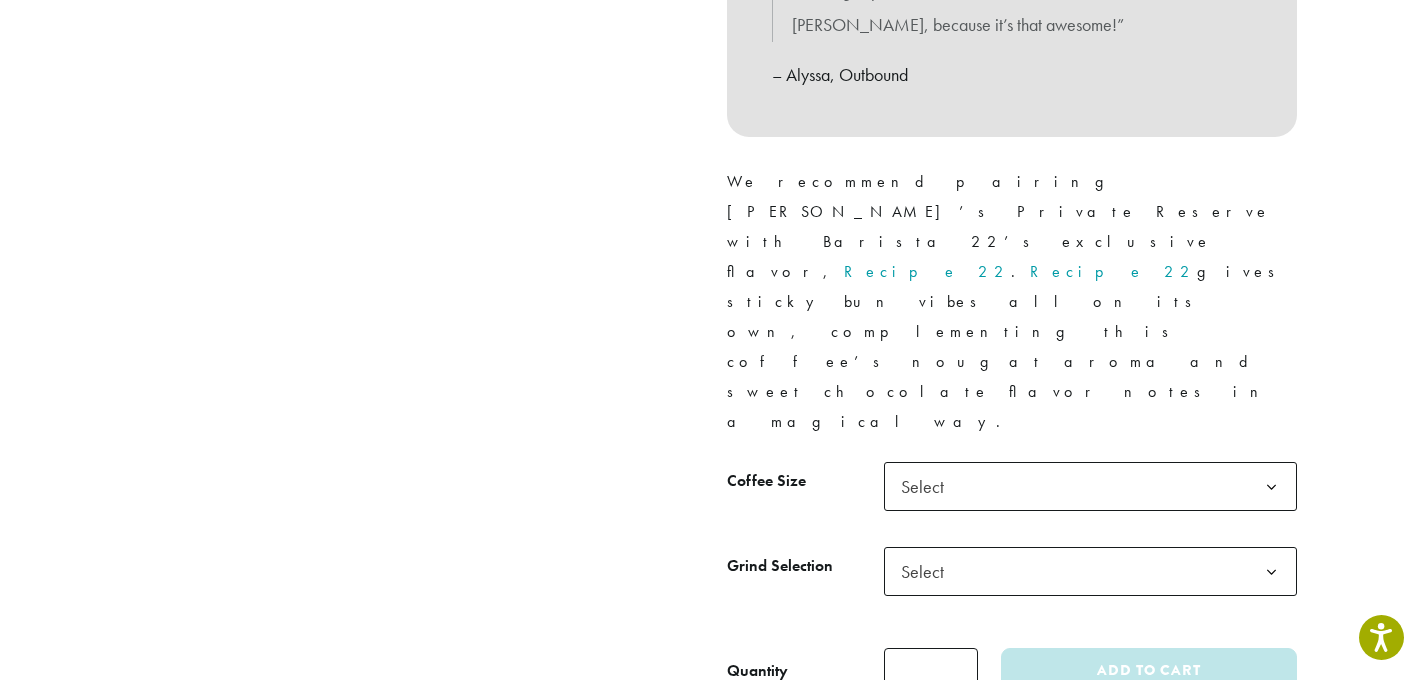 click 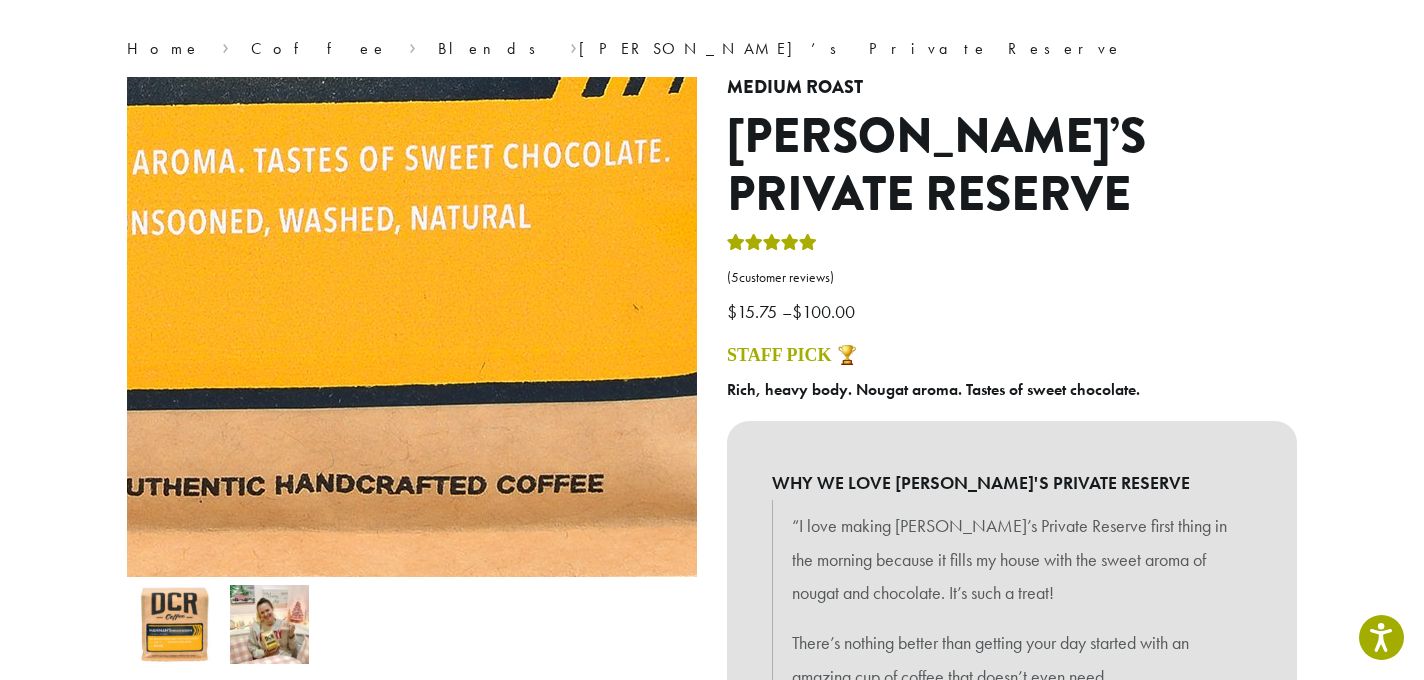 scroll, scrollTop: 0, scrollLeft: 0, axis: both 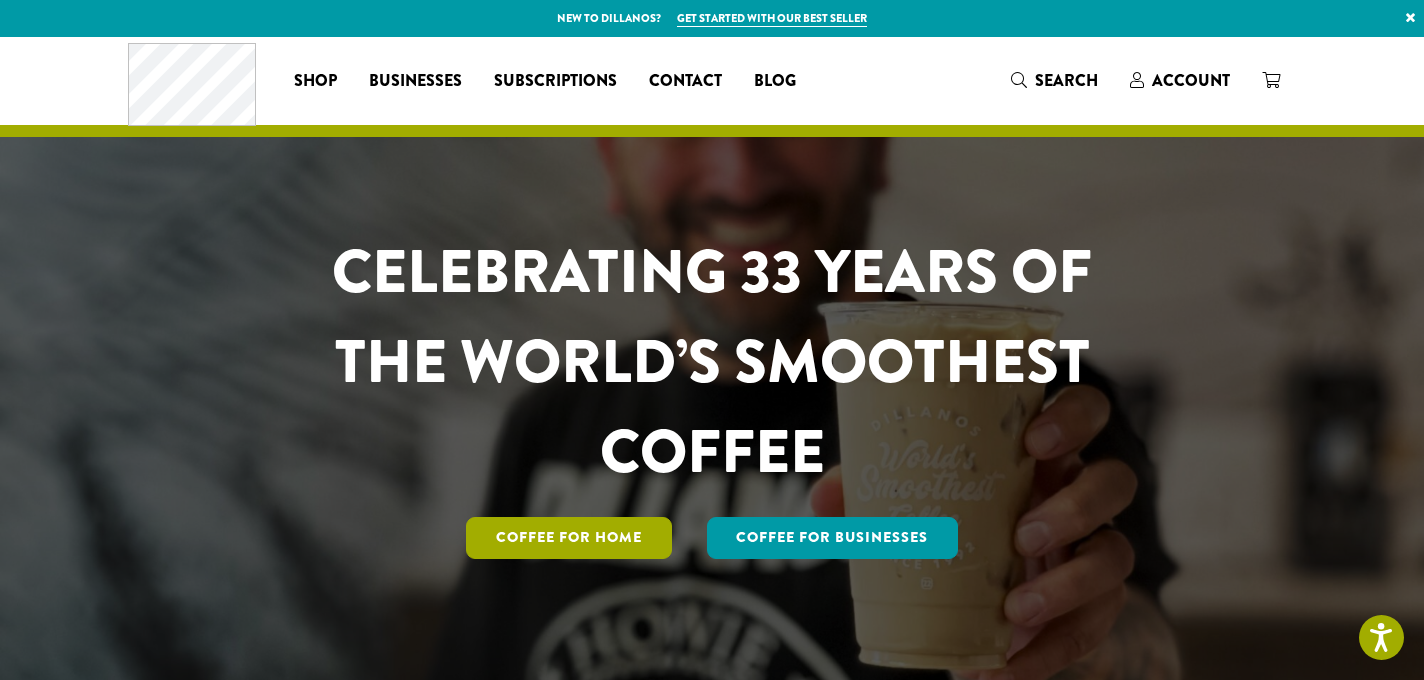 click on "Coffee for Home" at bounding box center (569, 538) 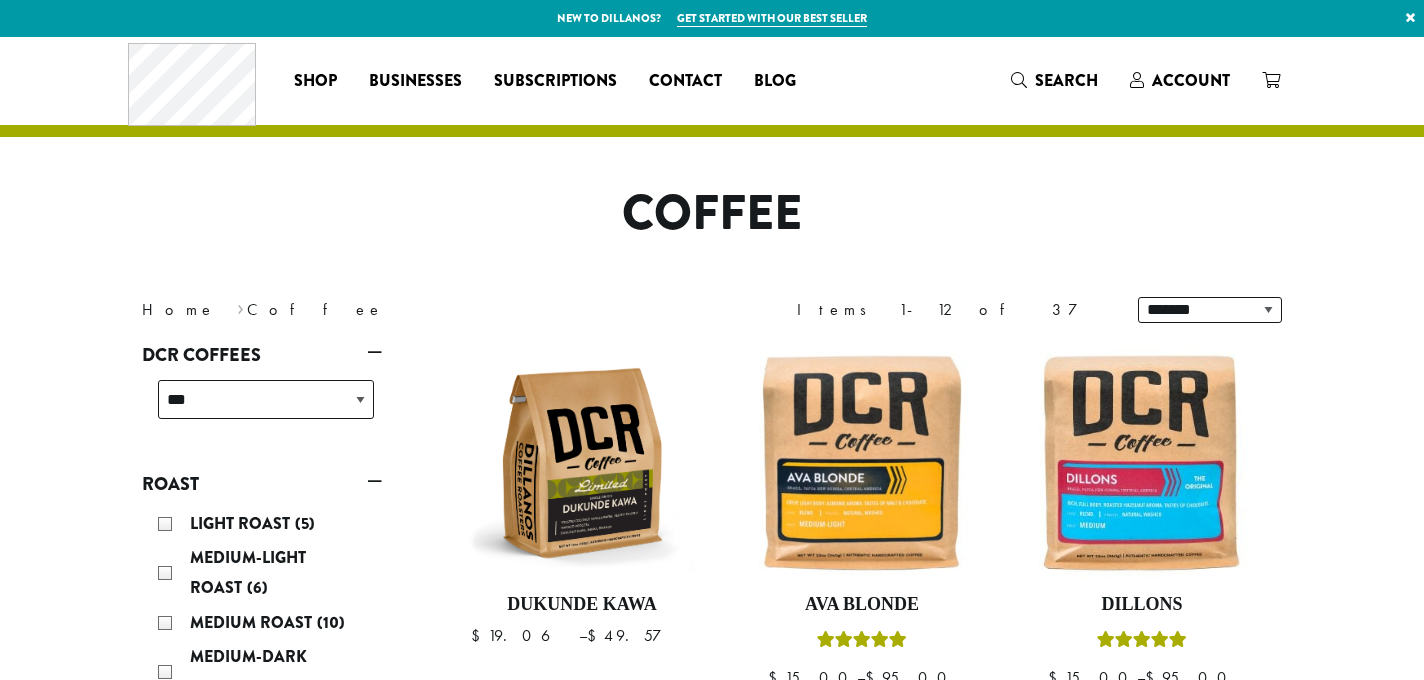 scroll, scrollTop: 0, scrollLeft: 0, axis: both 